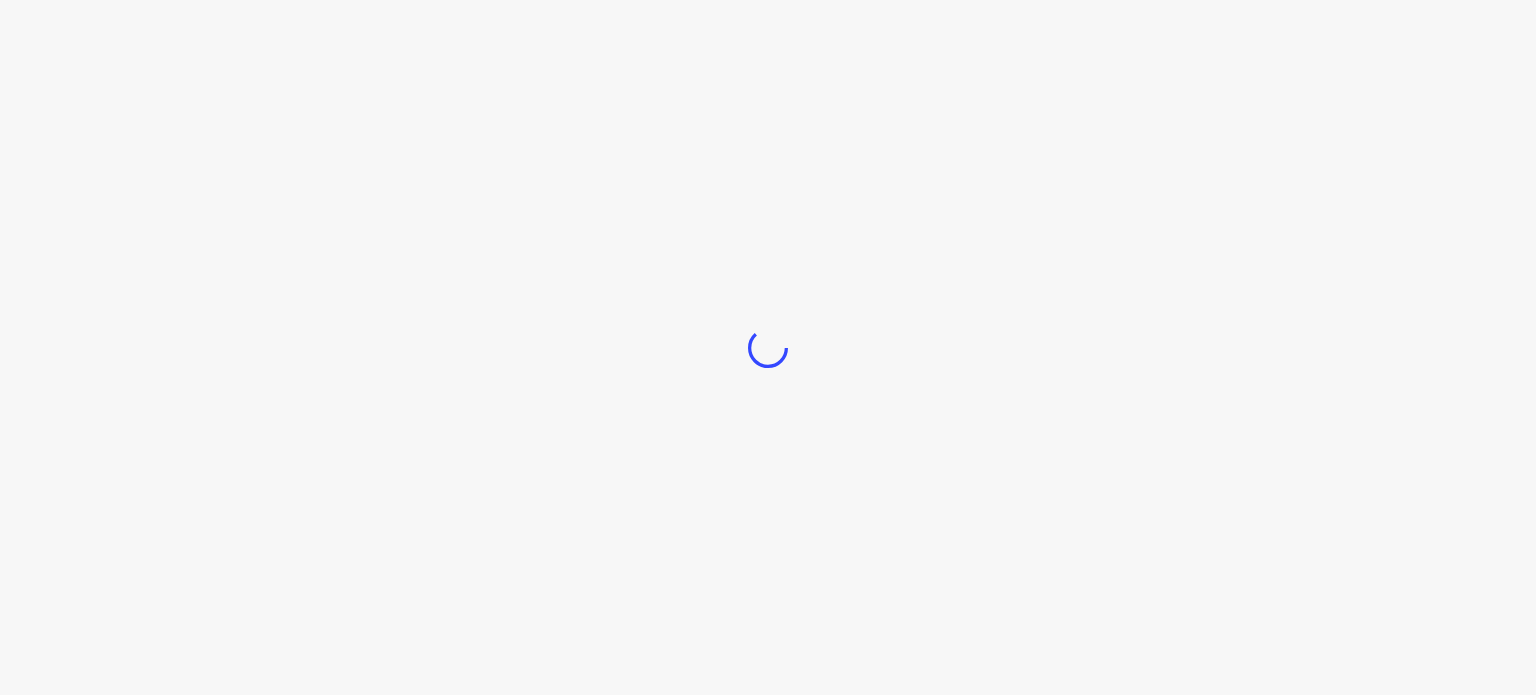 scroll, scrollTop: 0, scrollLeft: 0, axis: both 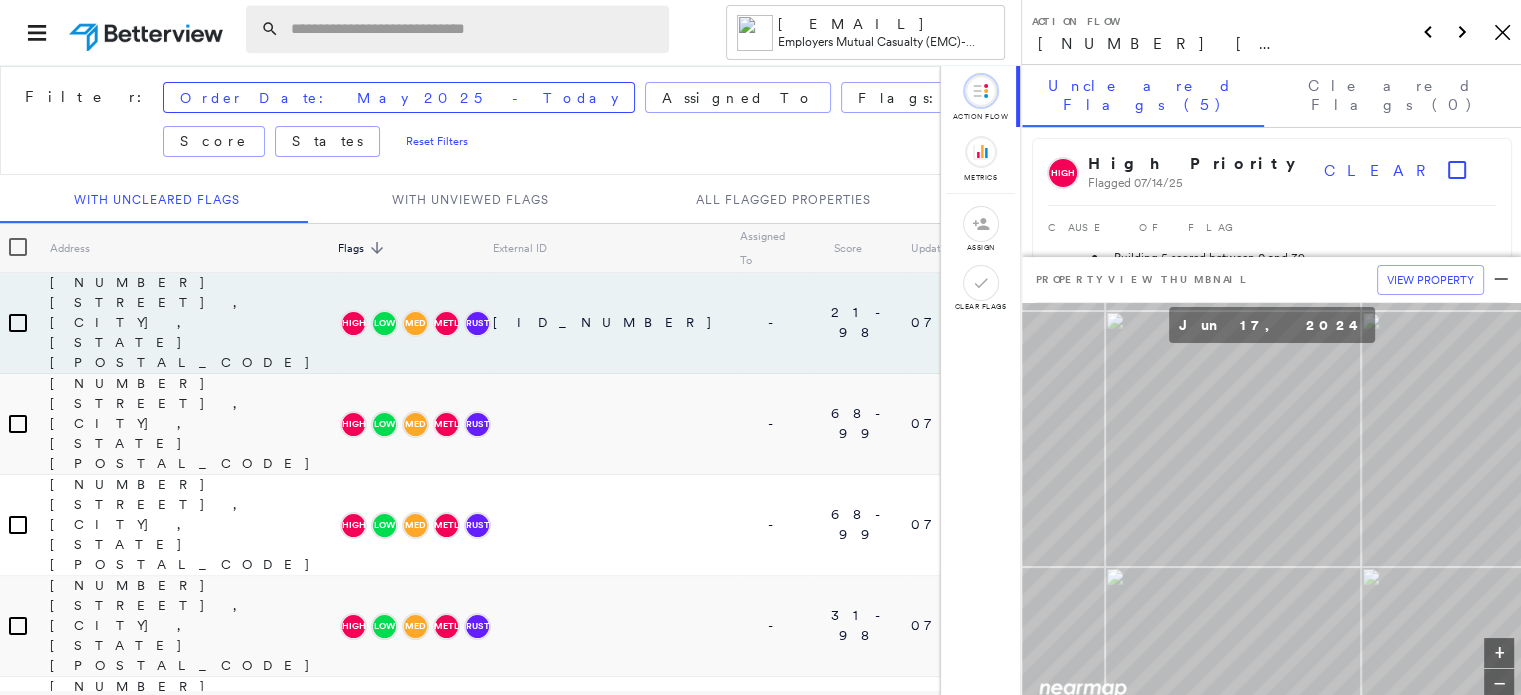 click at bounding box center (474, 29) 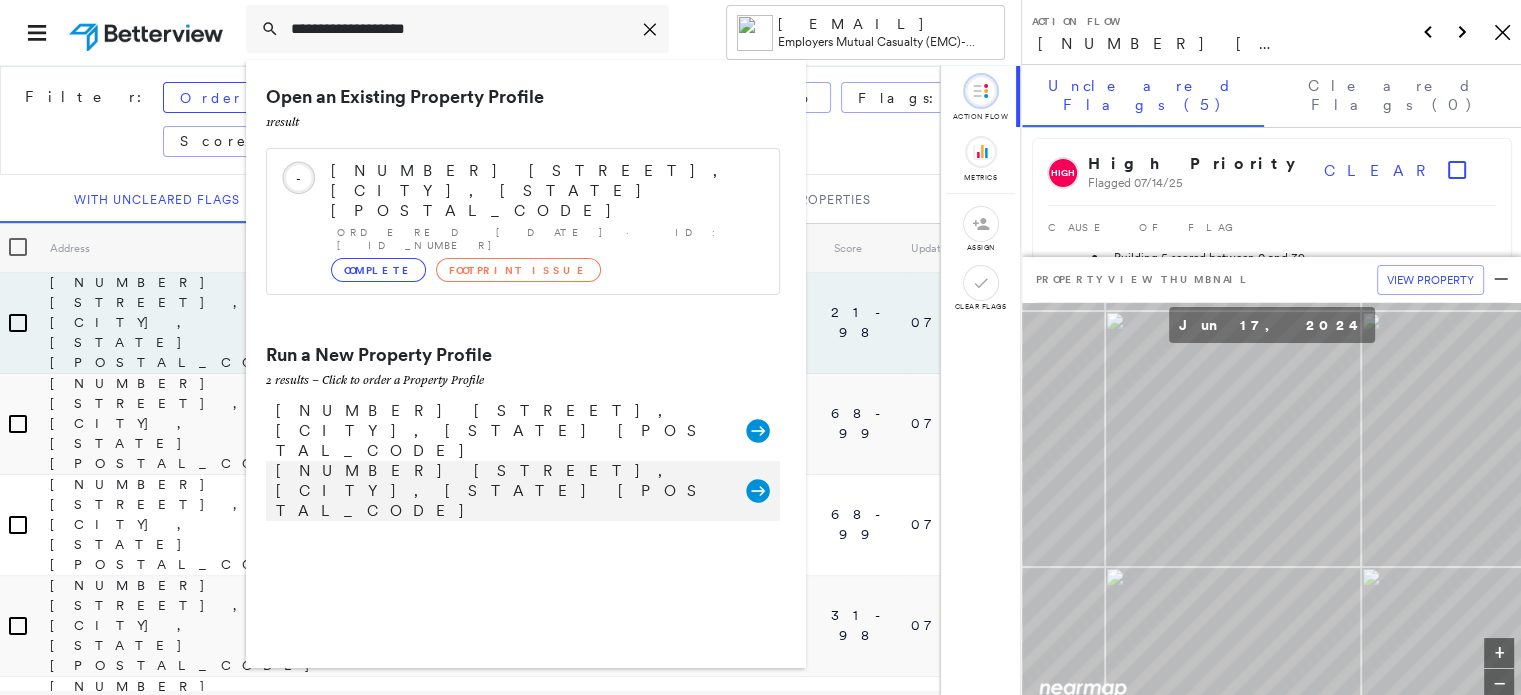 type on "**********" 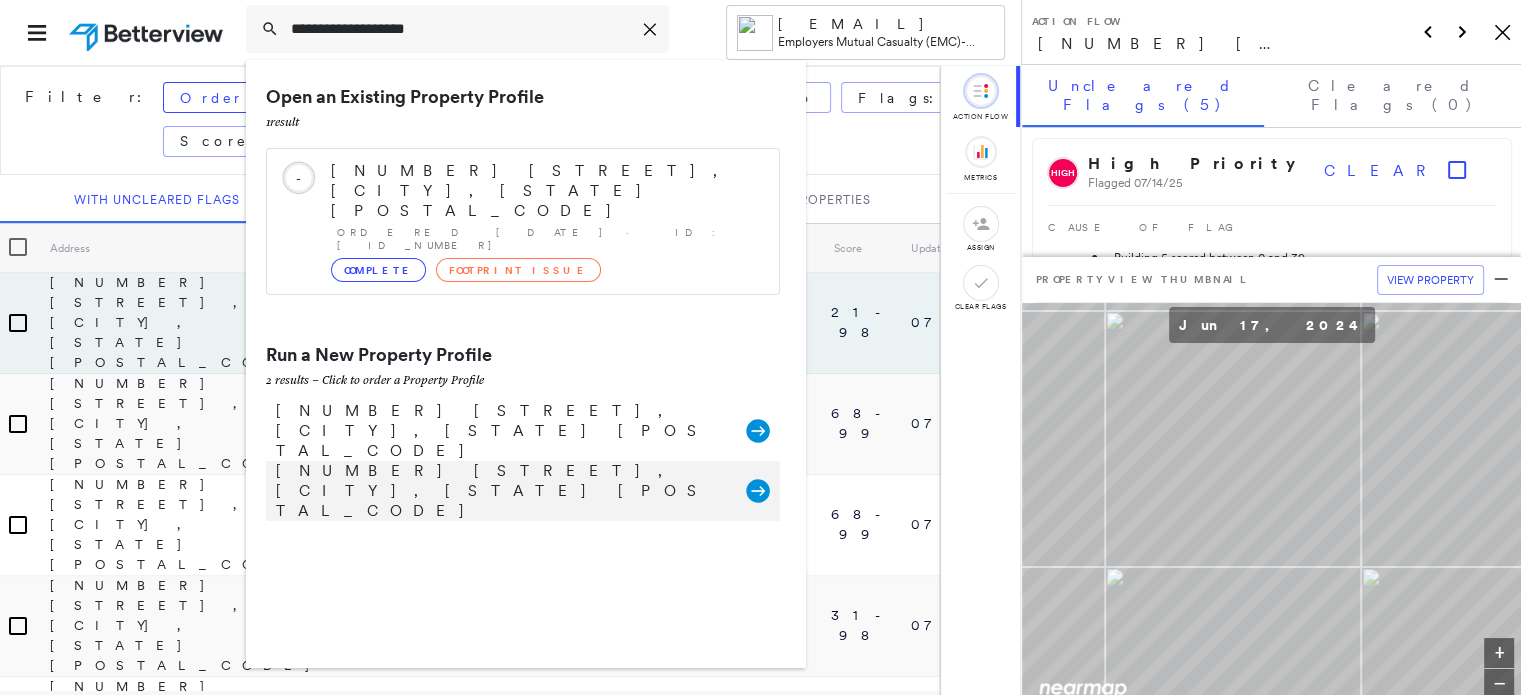 click 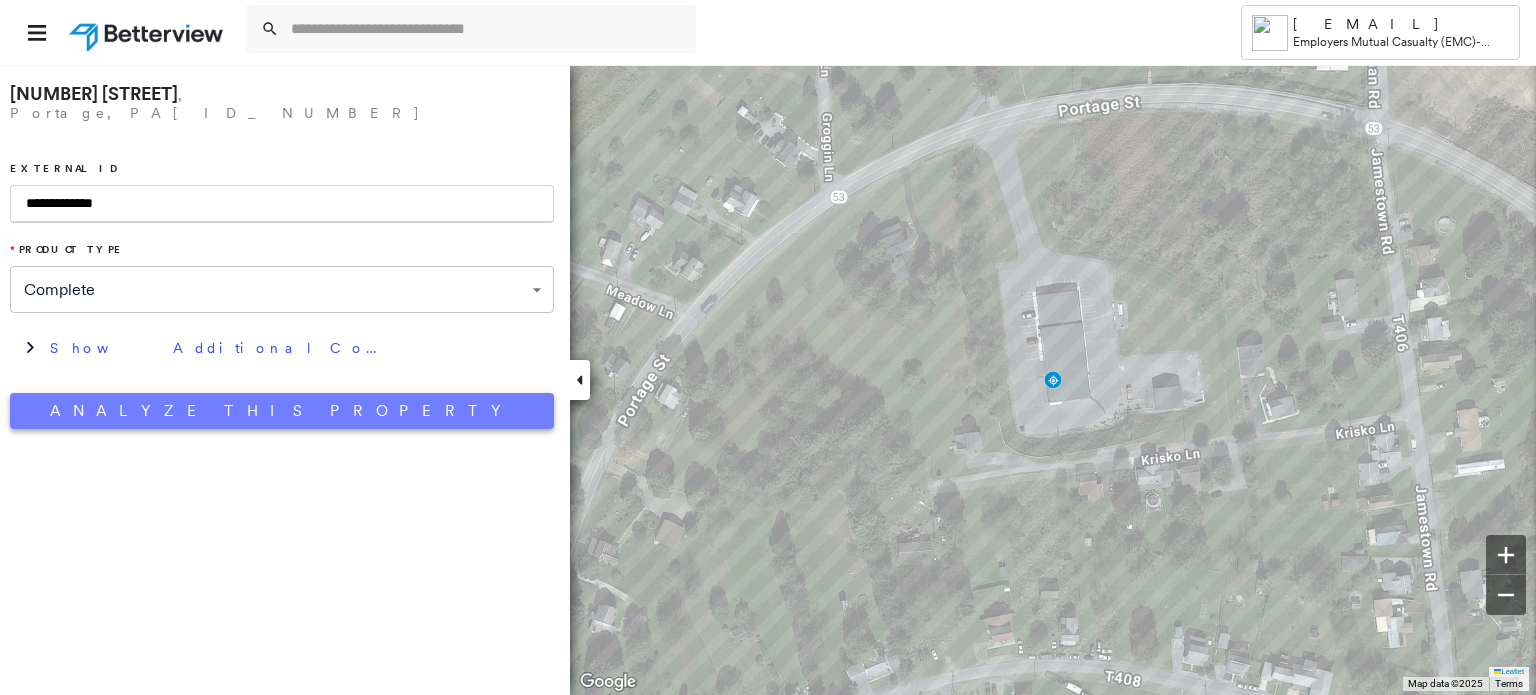 type on "**********" 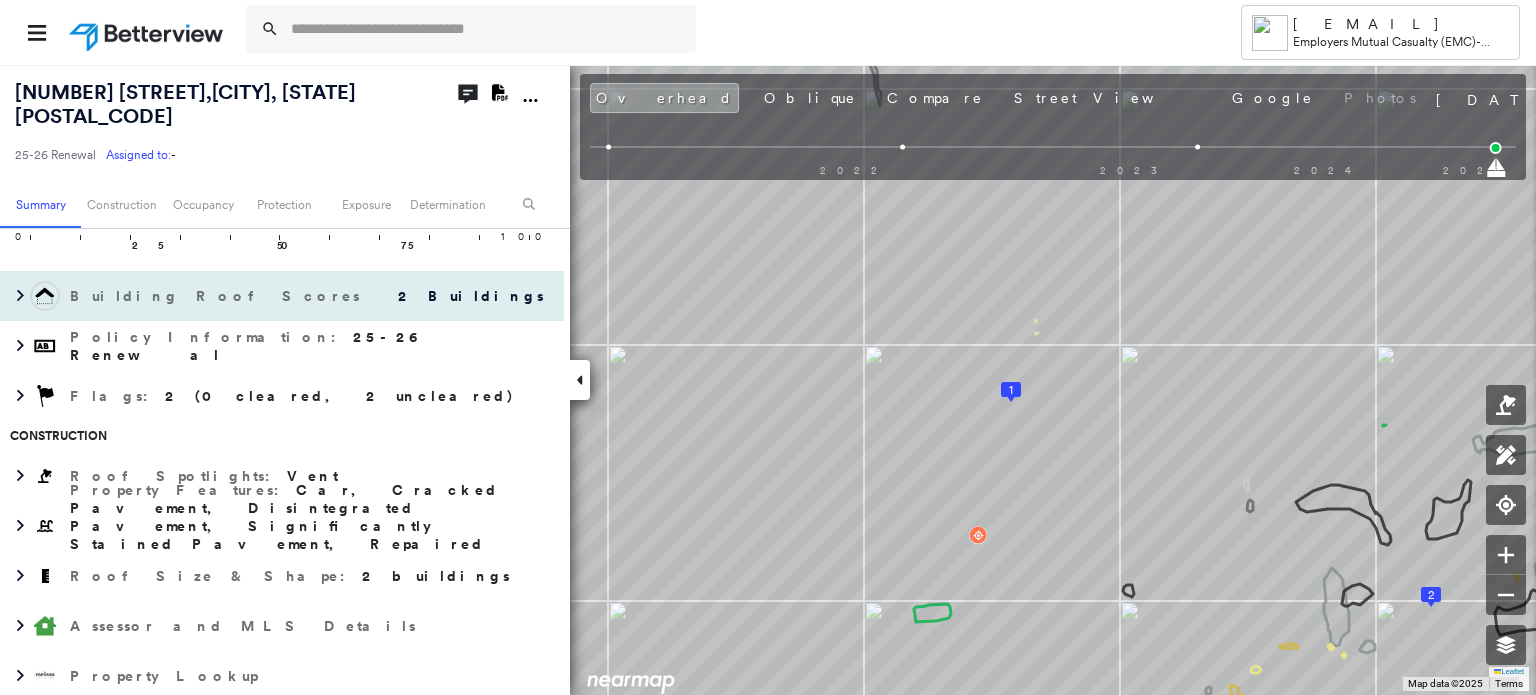 scroll, scrollTop: 272, scrollLeft: 0, axis: vertical 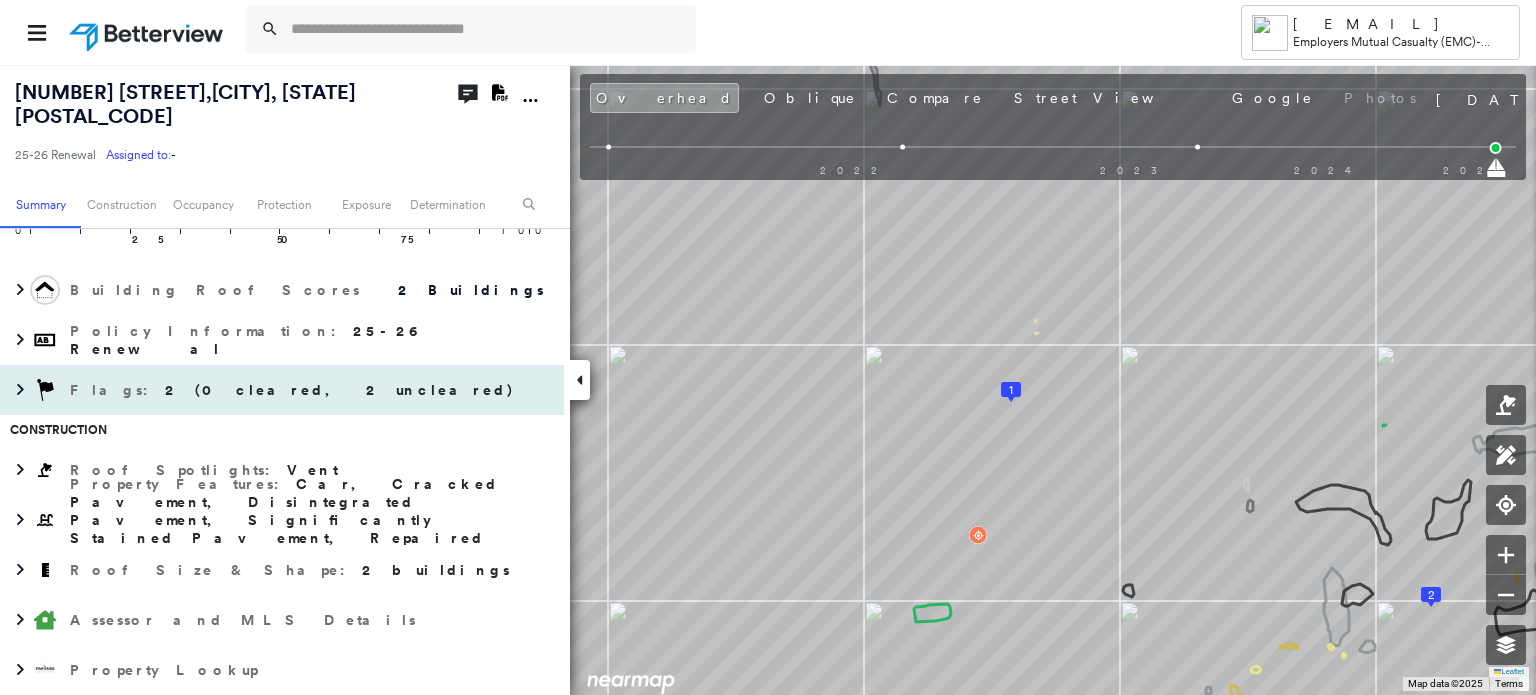 click on "Flags :  2 (0 cleared, 2 uncleared)" at bounding box center (282, 390) 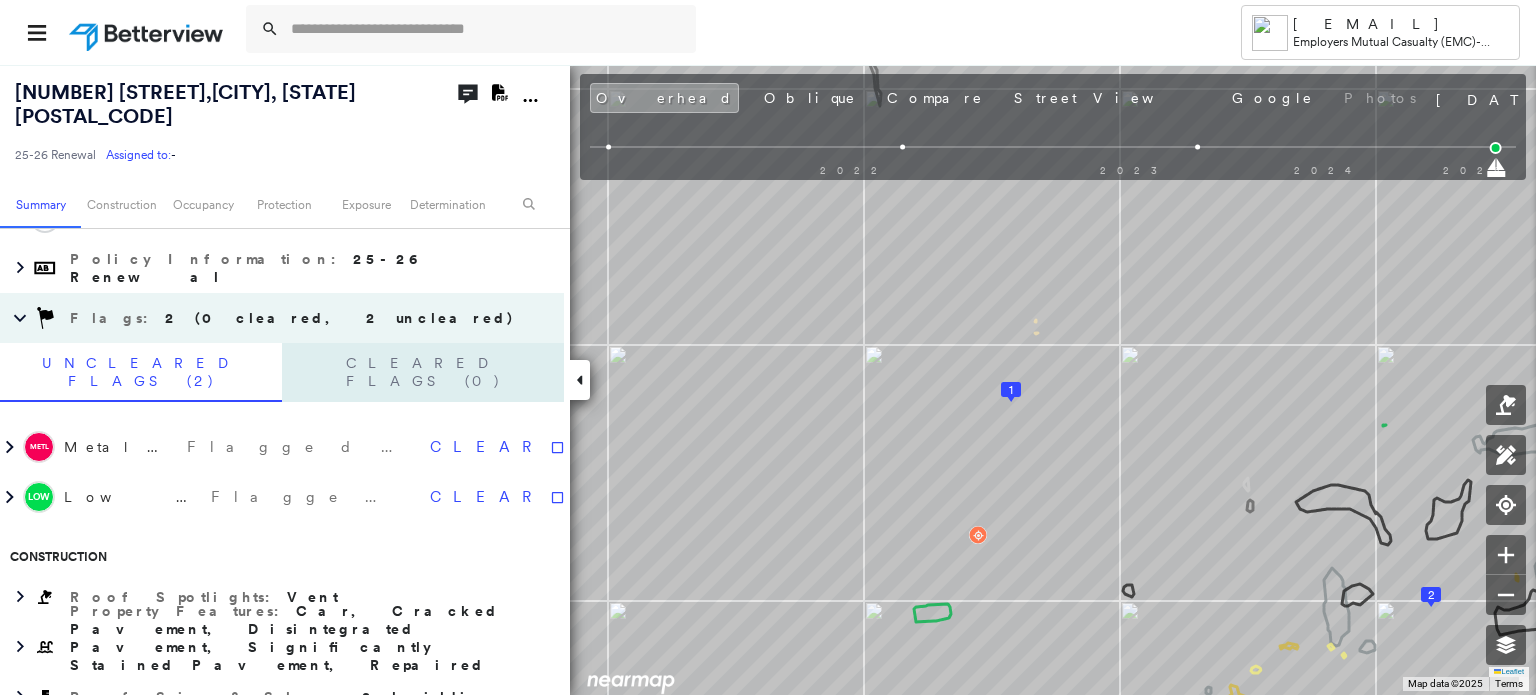 scroll, scrollTop: 344, scrollLeft: 0, axis: vertical 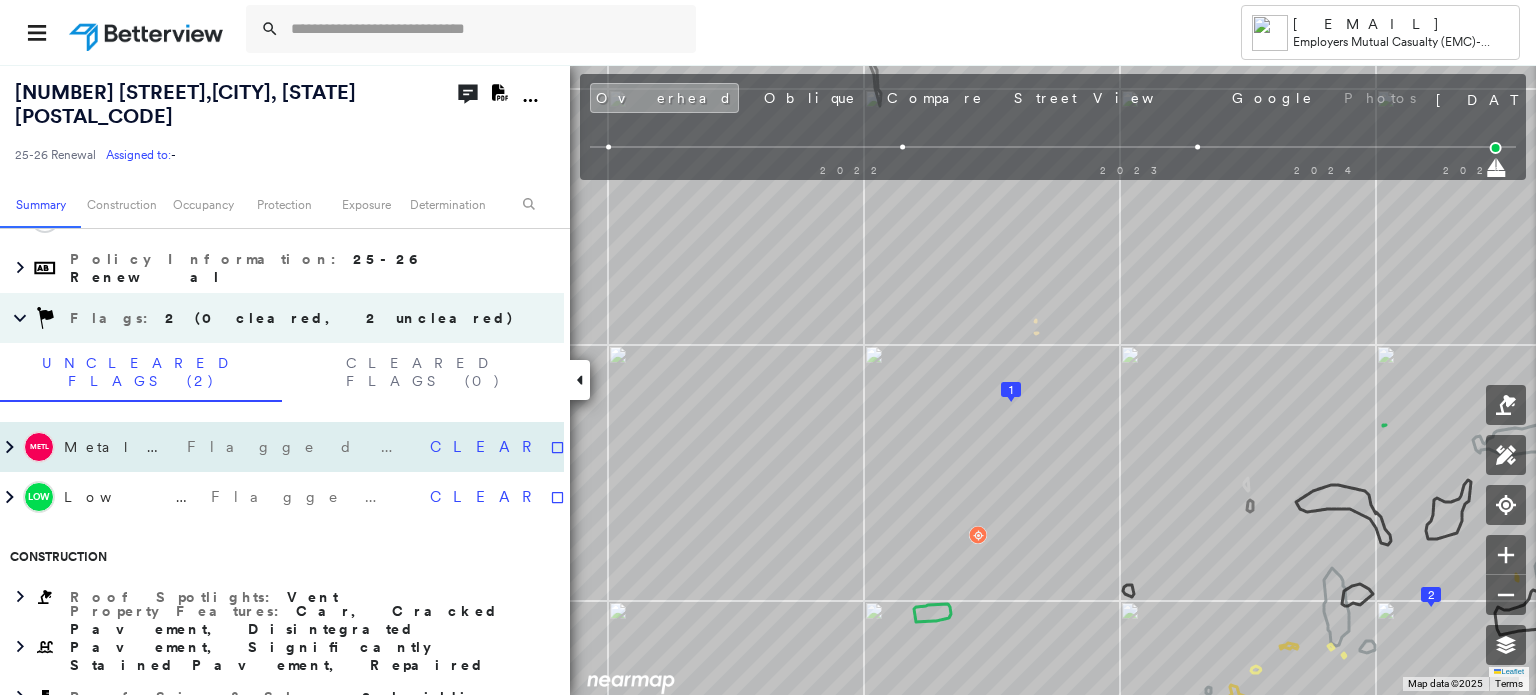click on "Flagged 08/04/25" at bounding box center (300, 447) 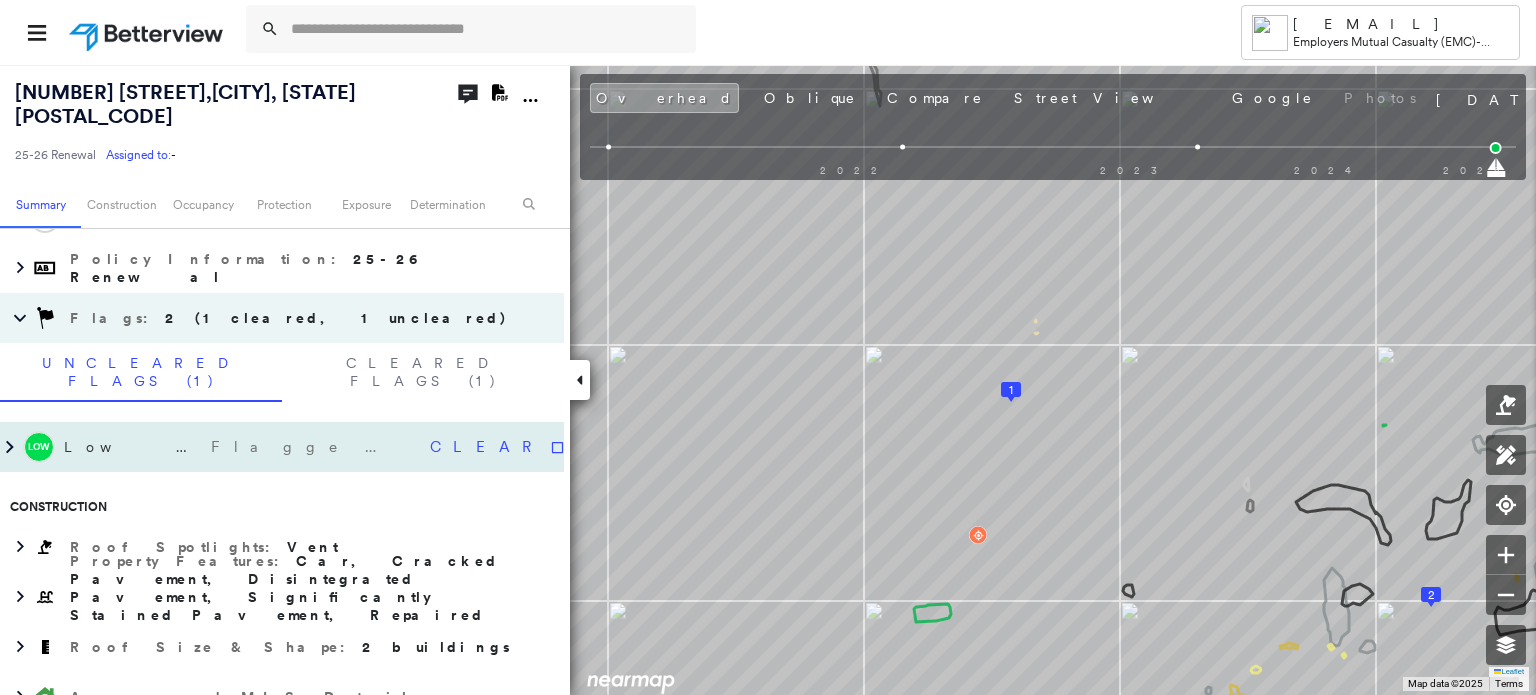 click on "Flagged 08/04/25" at bounding box center [312, 447] 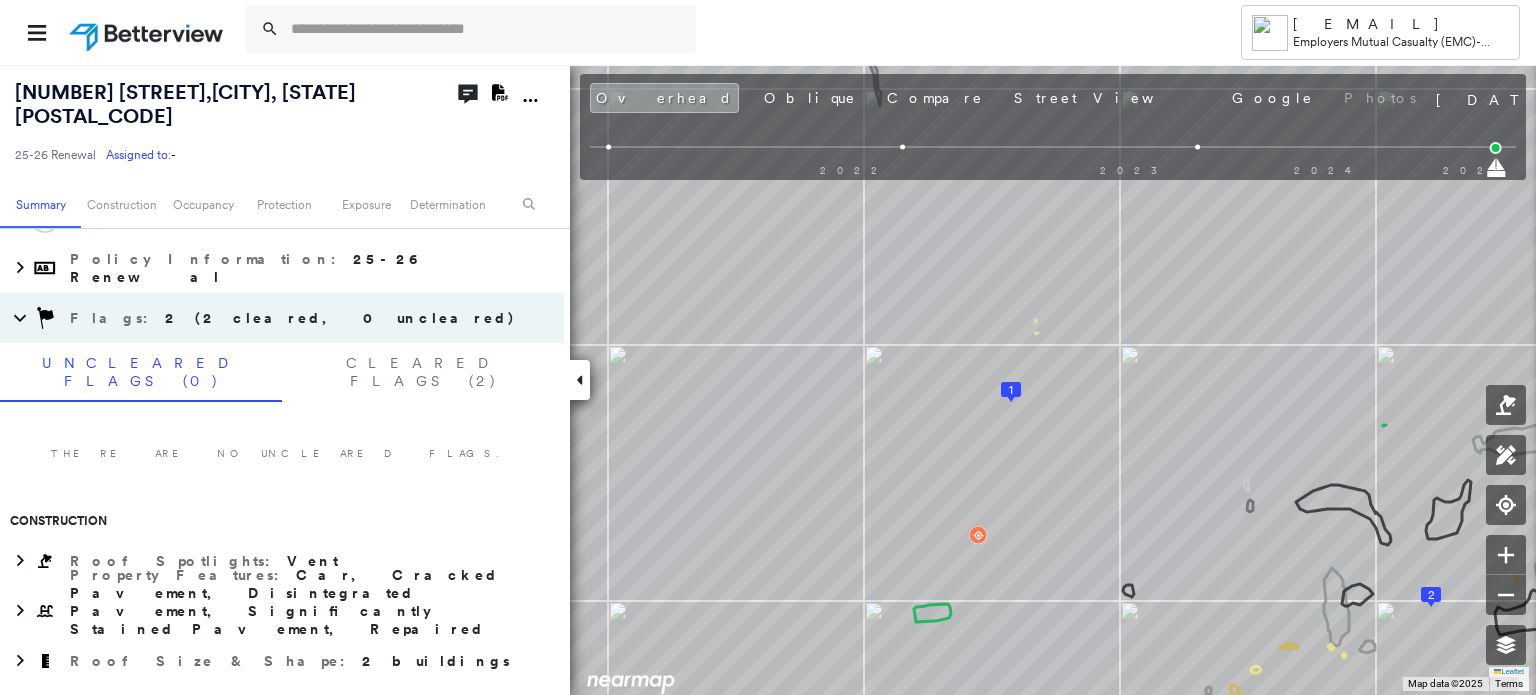 scroll, scrollTop: 0, scrollLeft: 0, axis: both 